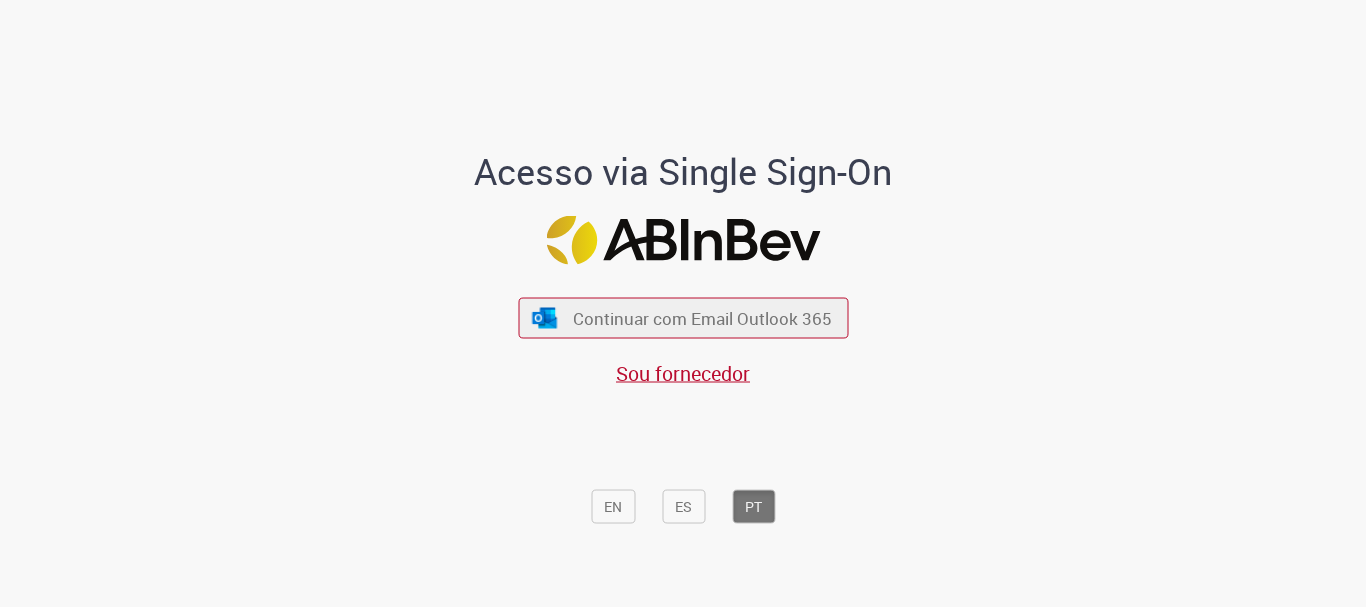scroll, scrollTop: 0, scrollLeft: 0, axis: both 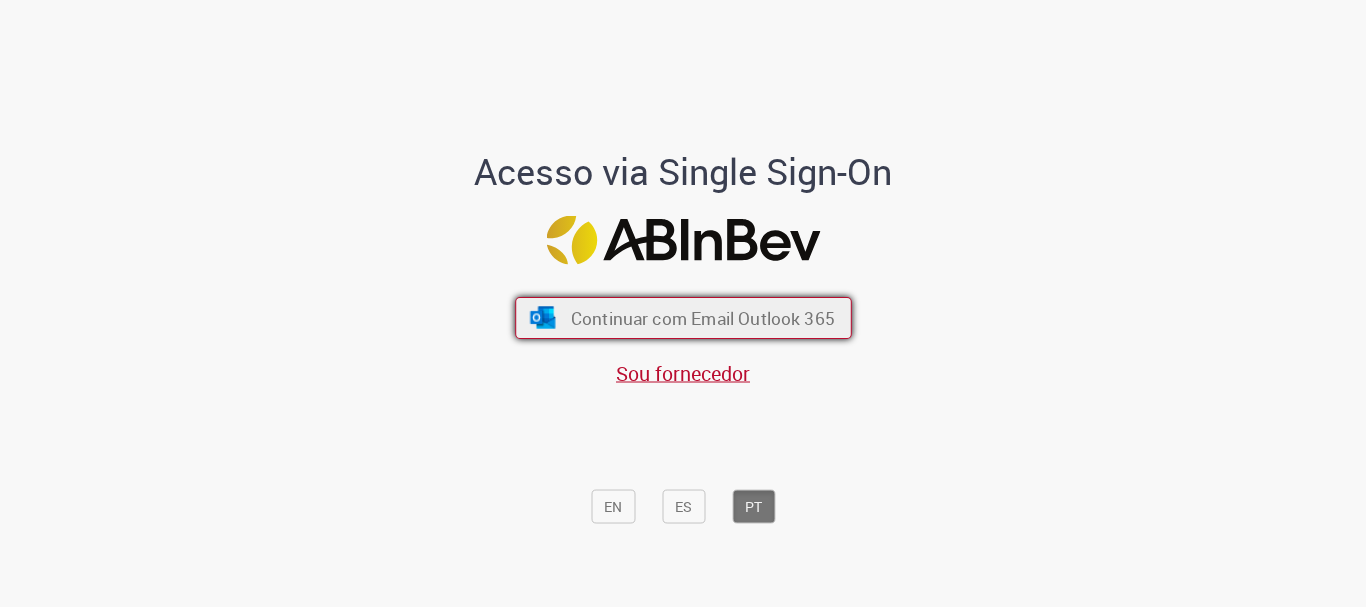 click on "Continuar com Email Outlook 365" at bounding box center [683, 318] 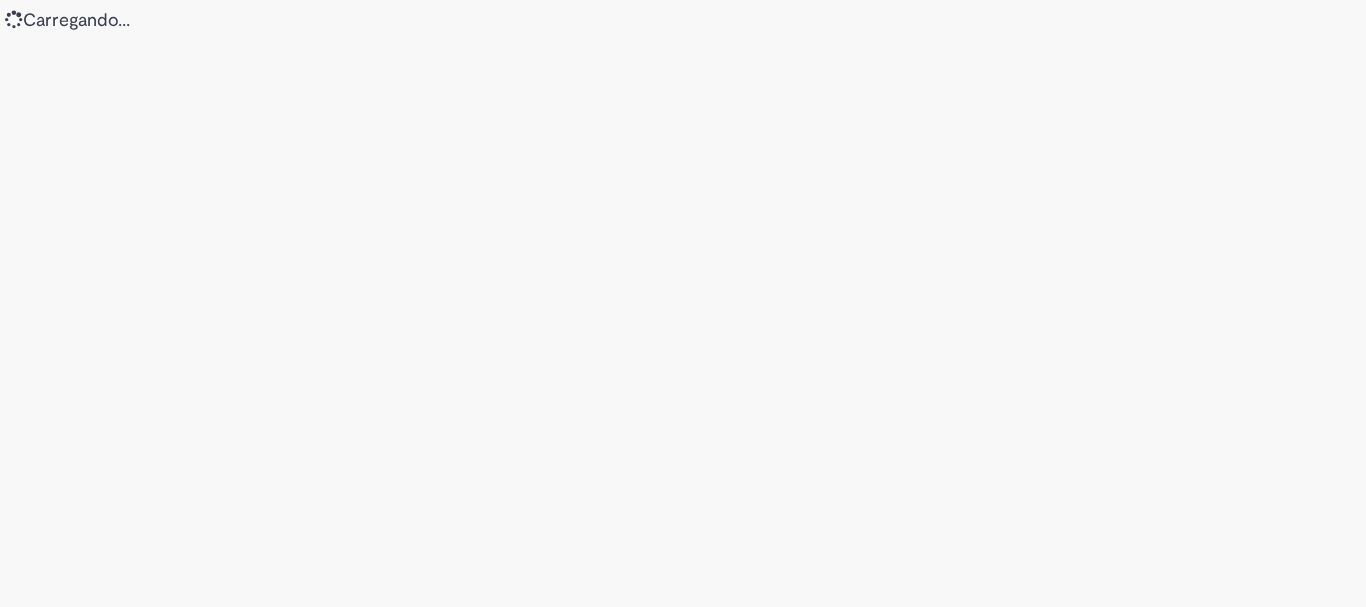 scroll, scrollTop: 0, scrollLeft: 0, axis: both 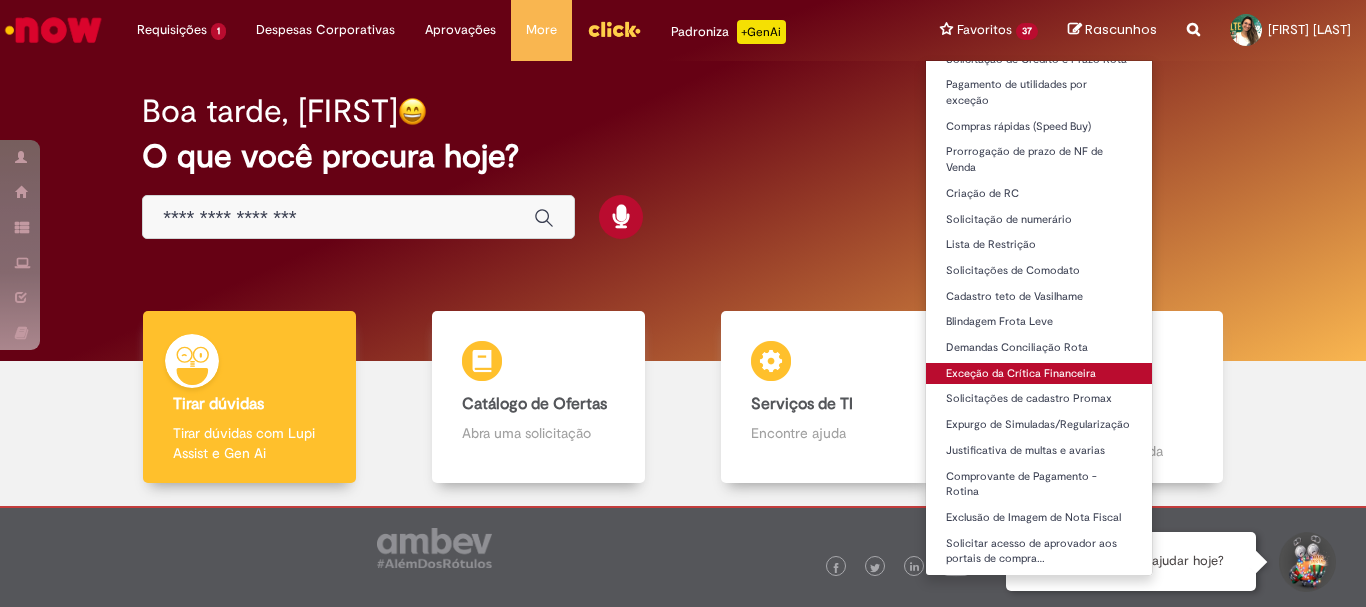 click on "Exceção da Crítica Financeira" at bounding box center (1039, 374) 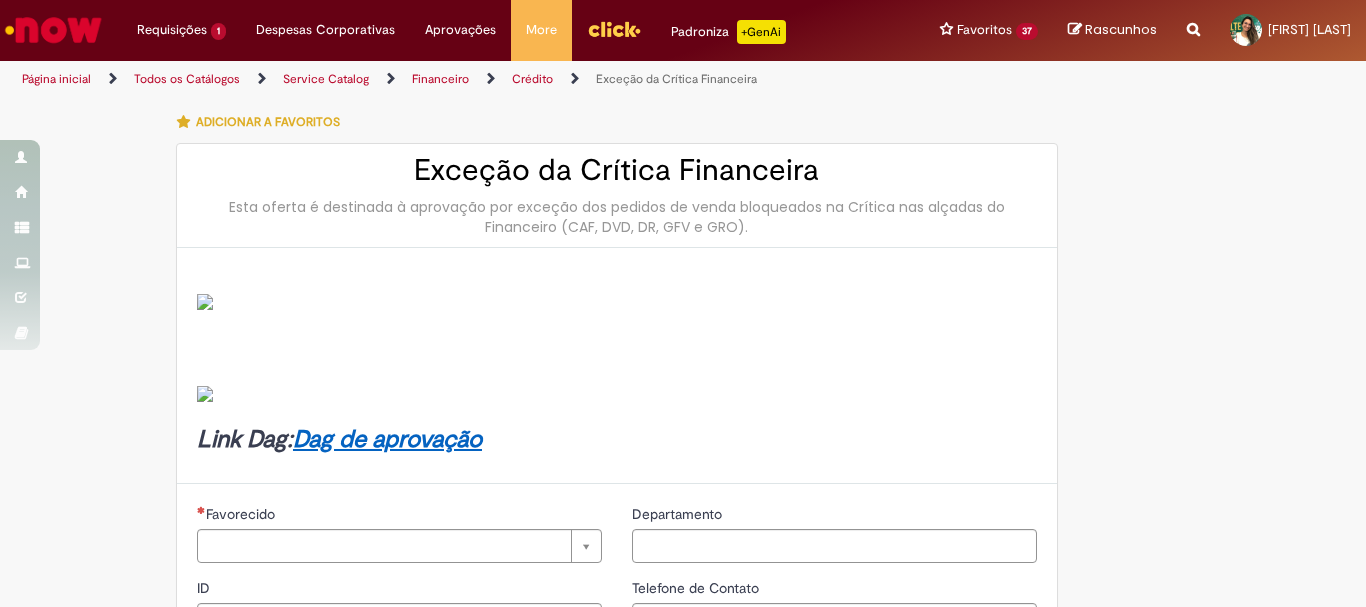 type on "********" 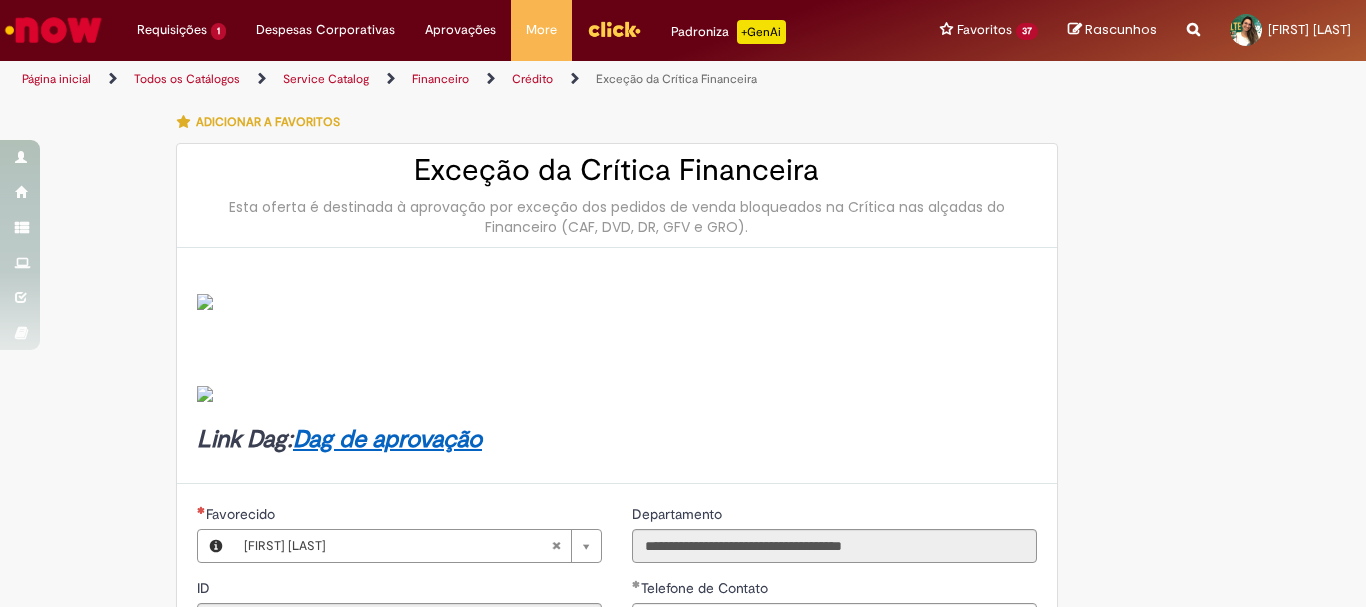 type on "**********" 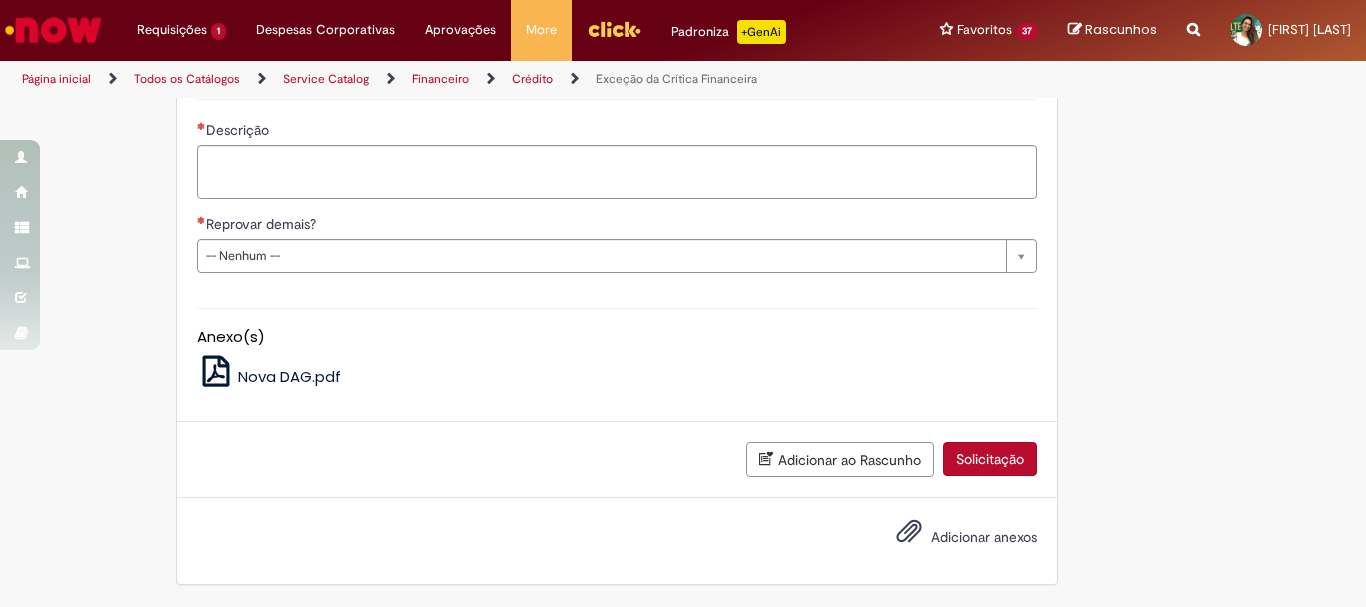 scroll, scrollTop: 1900, scrollLeft: 0, axis: vertical 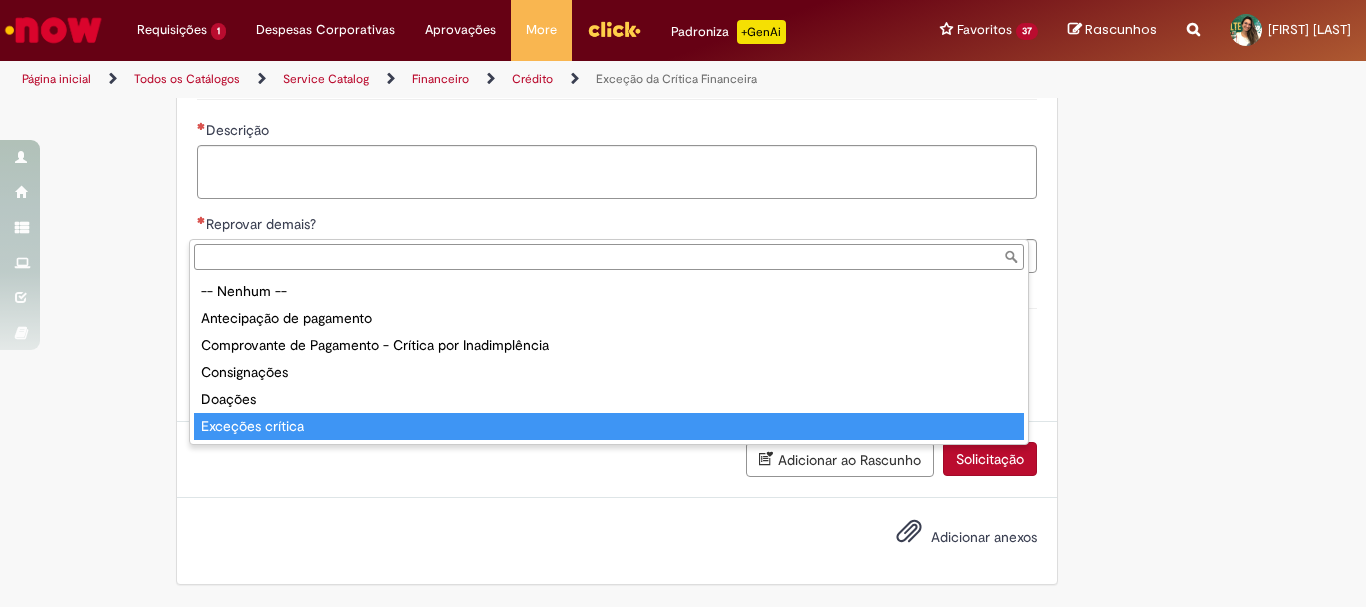 type on "**********" 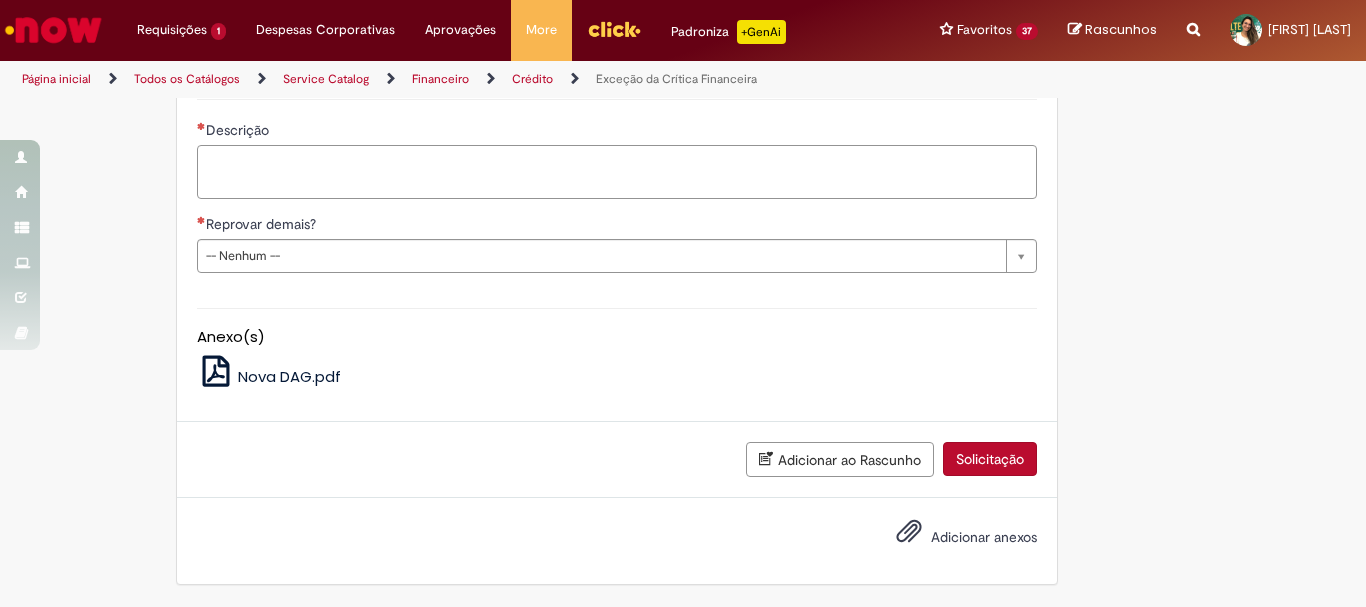 click on "Descrição" at bounding box center [617, 172] 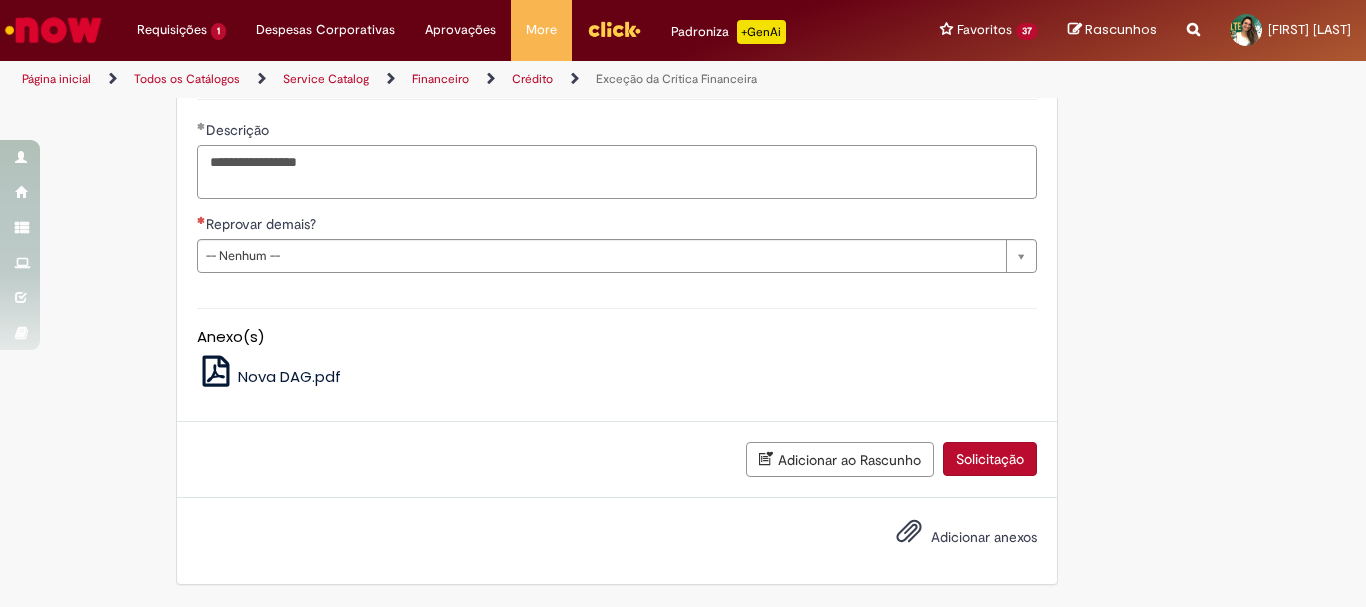 paste on "*****" 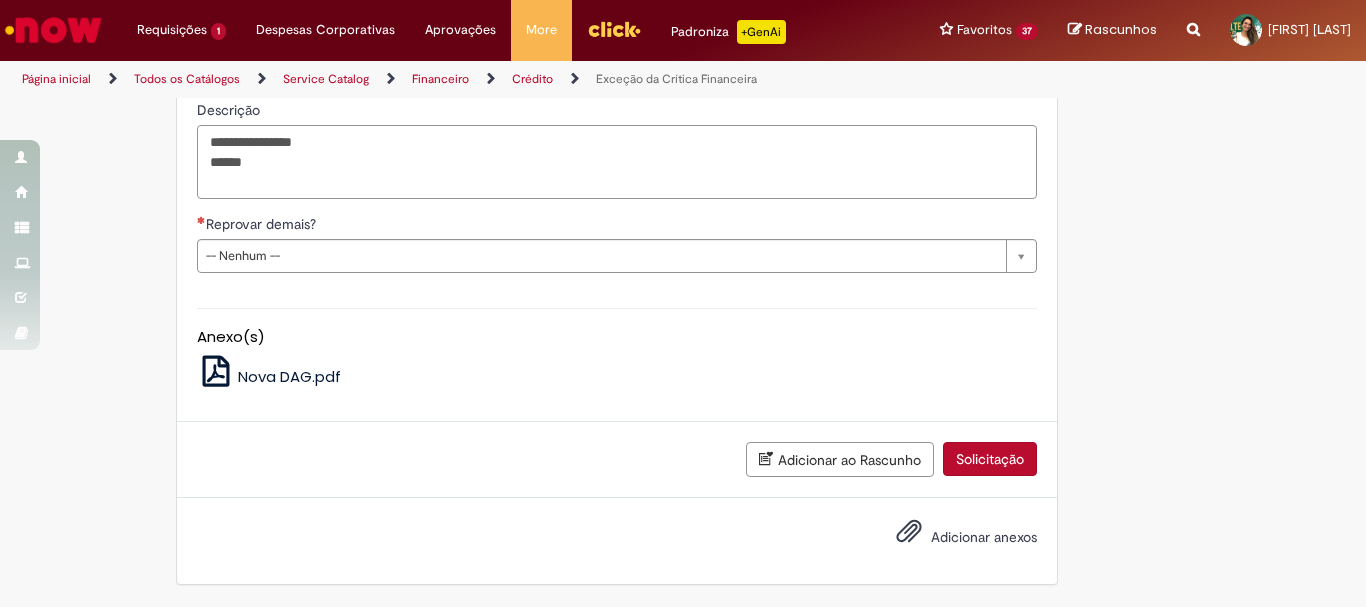 paste on "*****" 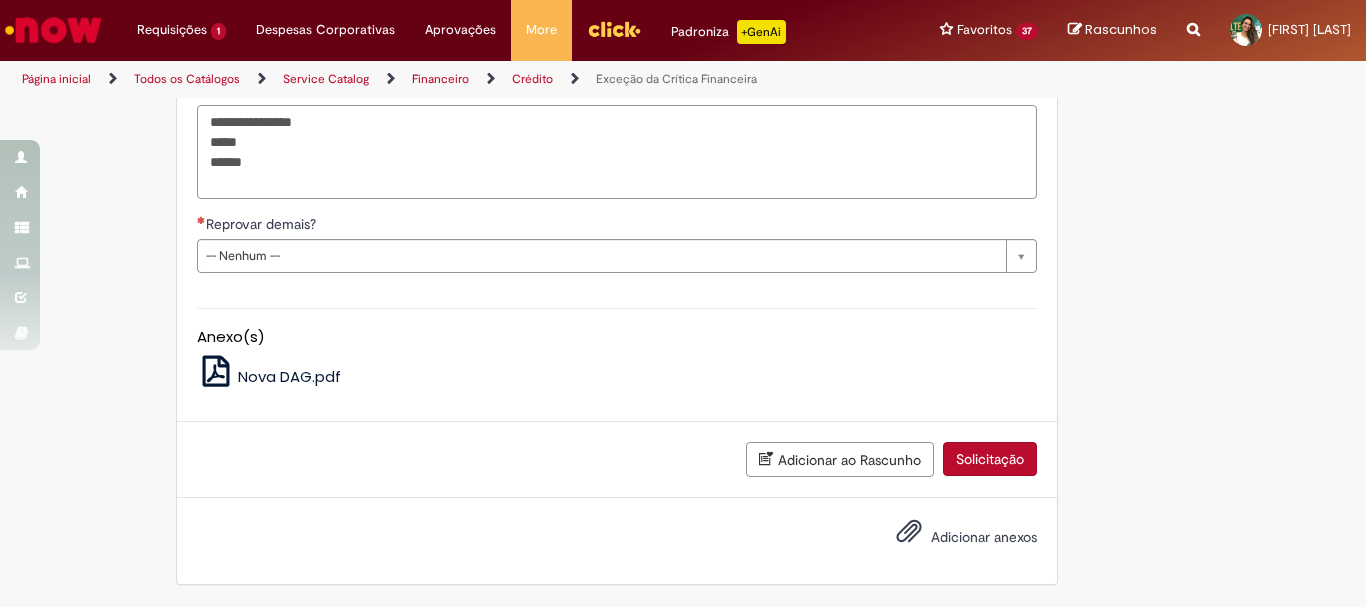 paste on "****" 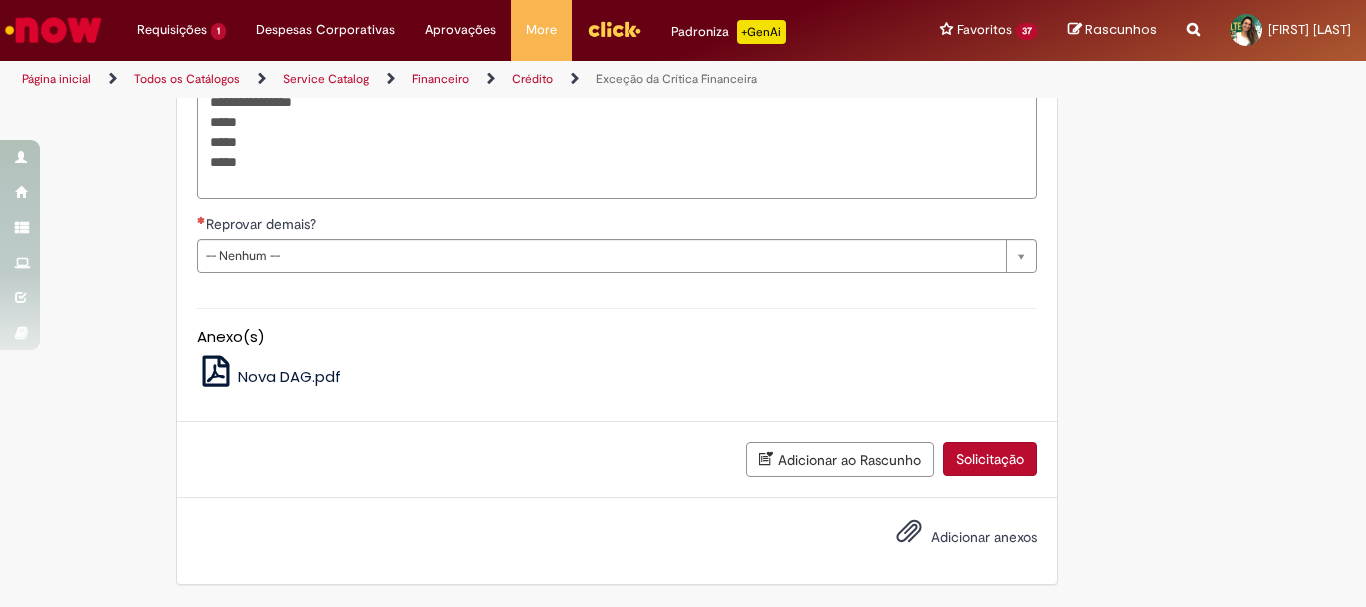 paste on "*****" 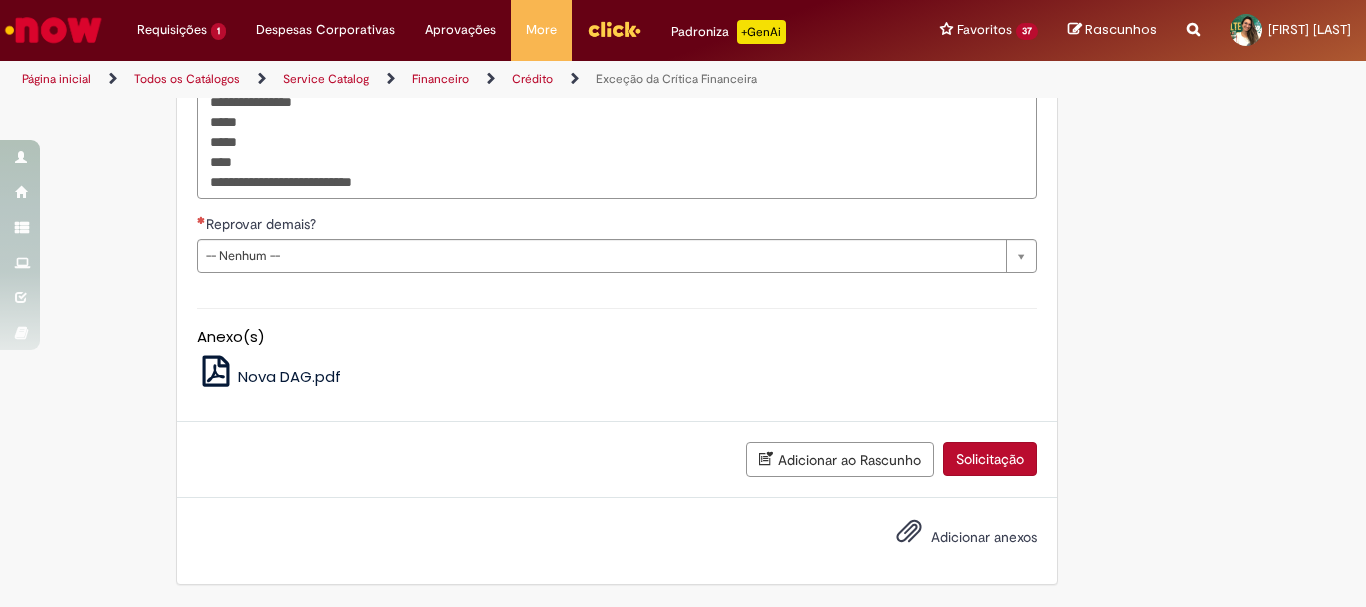type on "**********" 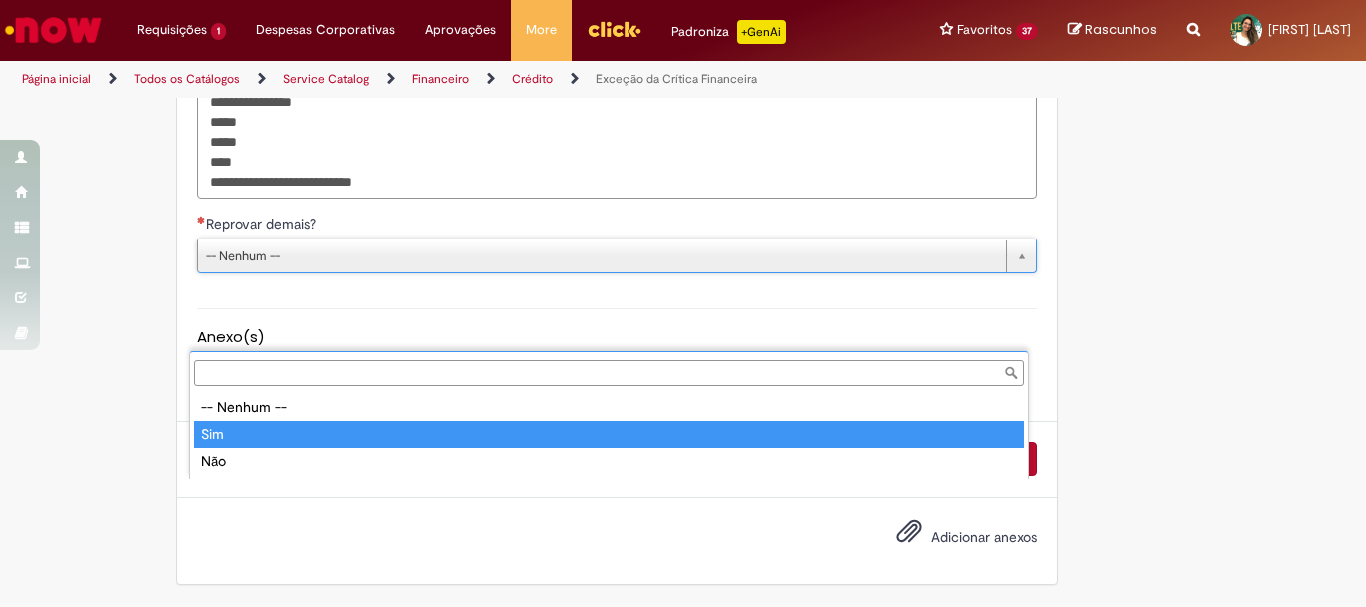 type on "***" 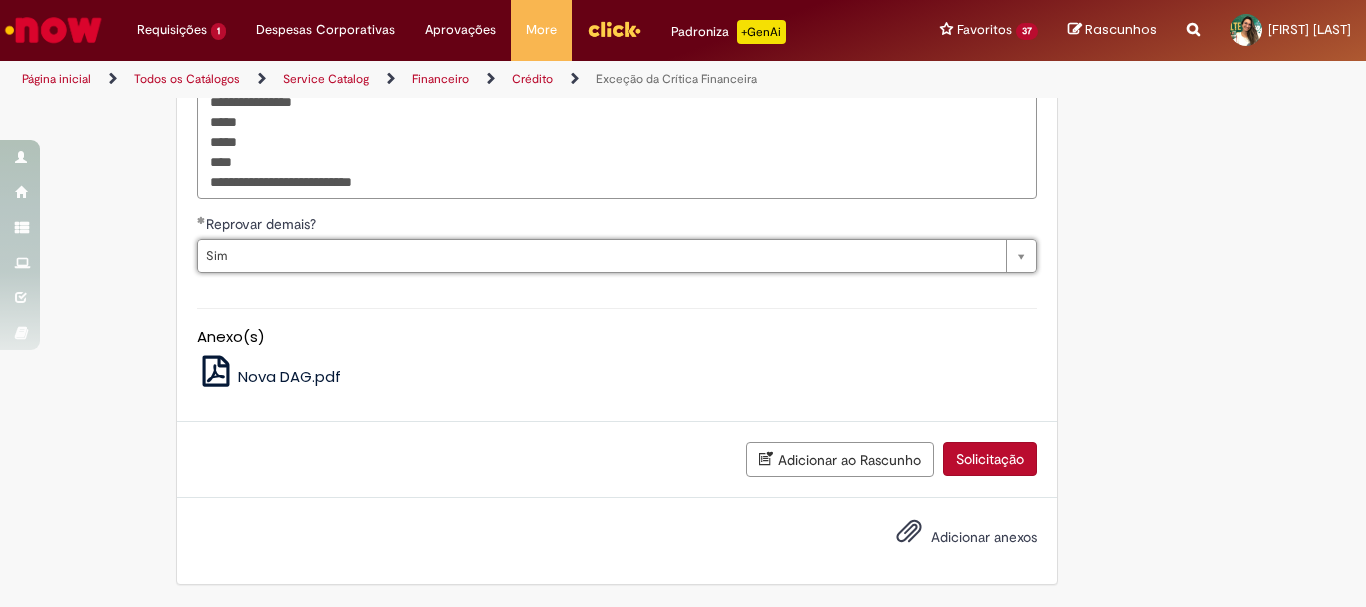 click on "**********" at bounding box center (585, -126) 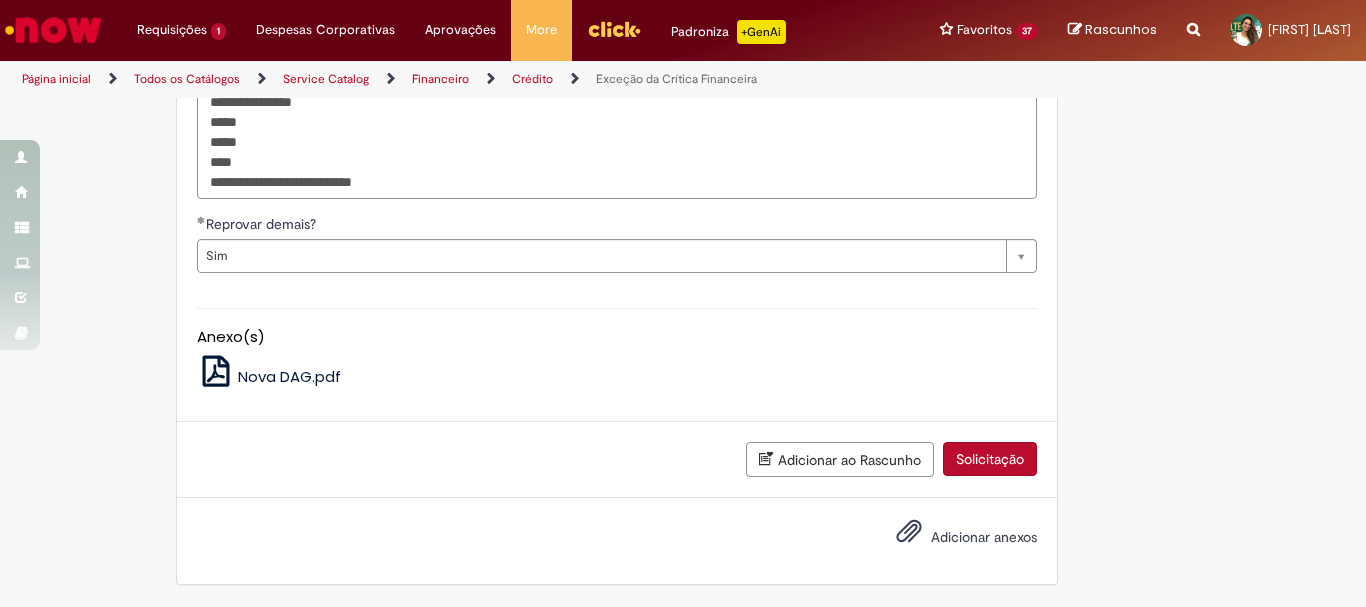 scroll, scrollTop: 2139, scrollLeft: 0, axis: vertical 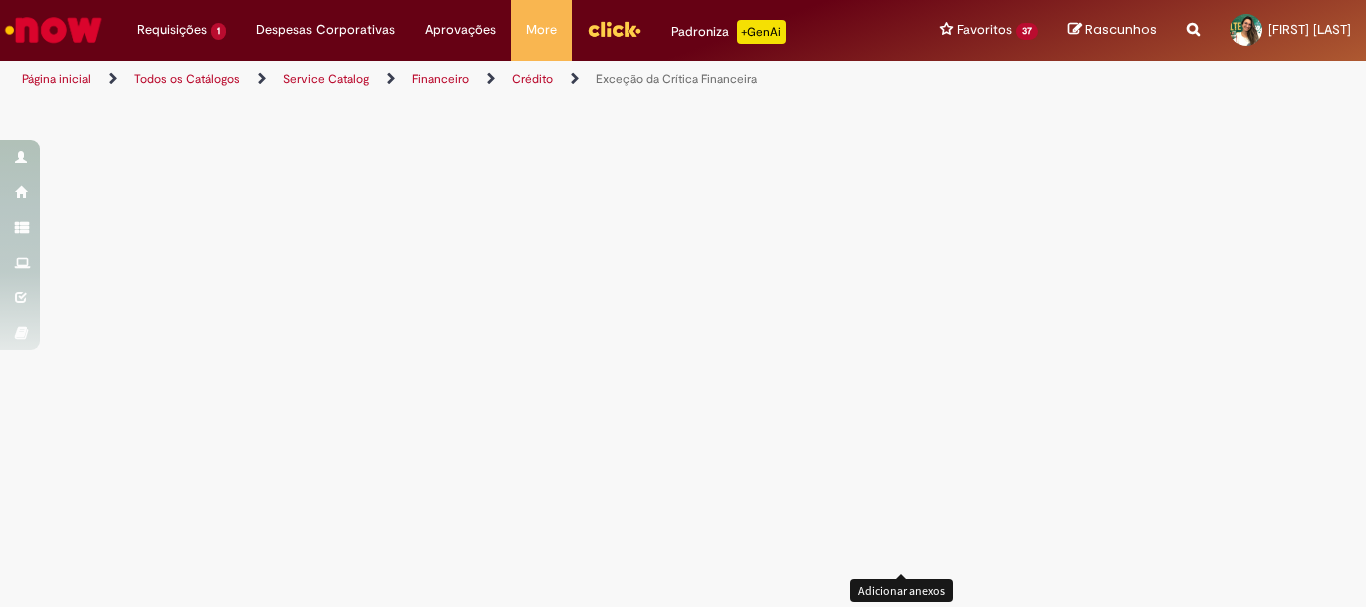 click at bounding box center [909, -638] 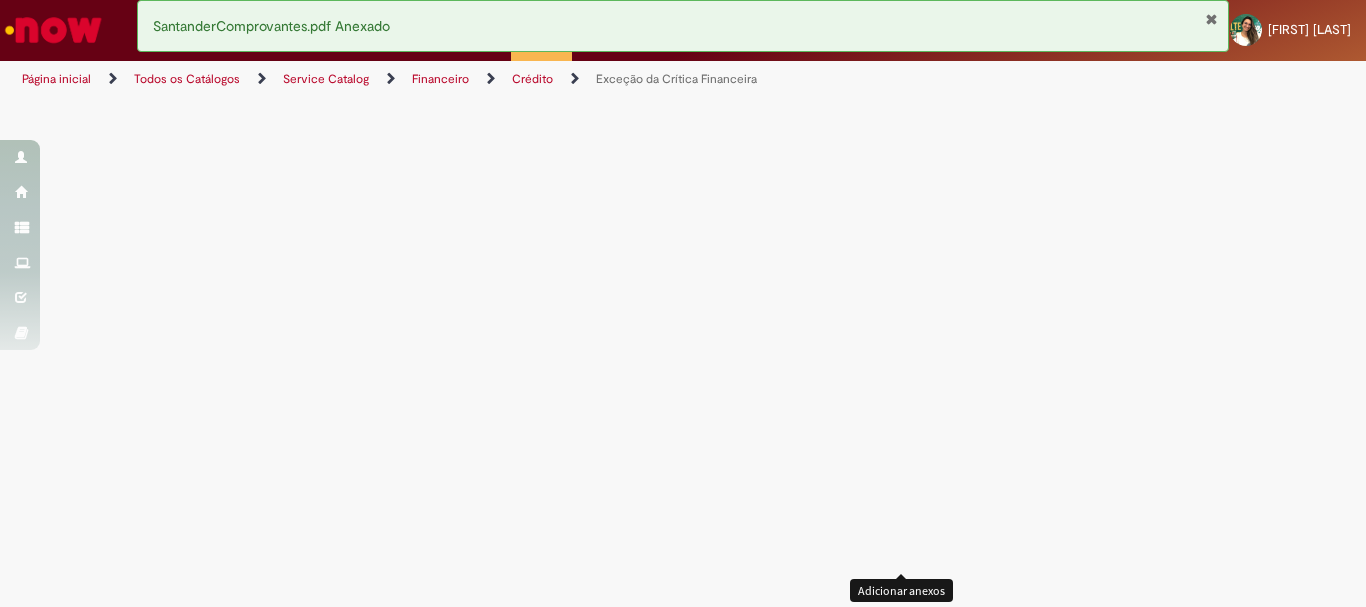click on "Solicitação" at bounding box center (990, -711) 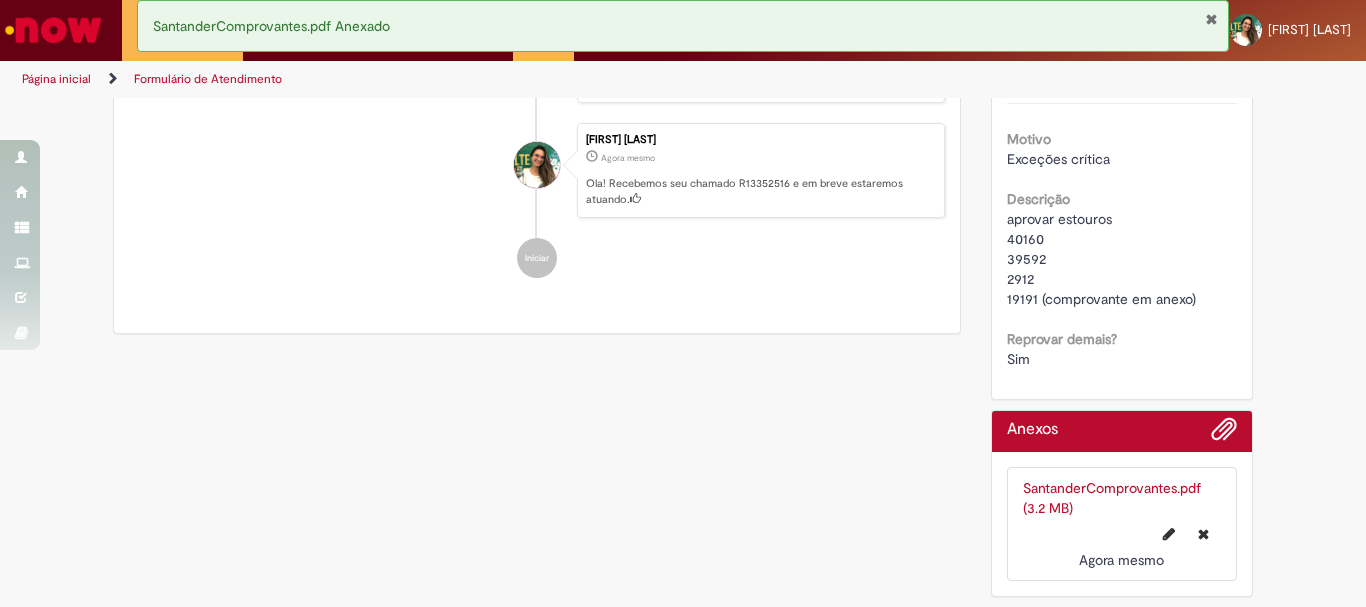 scroll, scrollTop: 0, scrollLeft: 0, axis: both 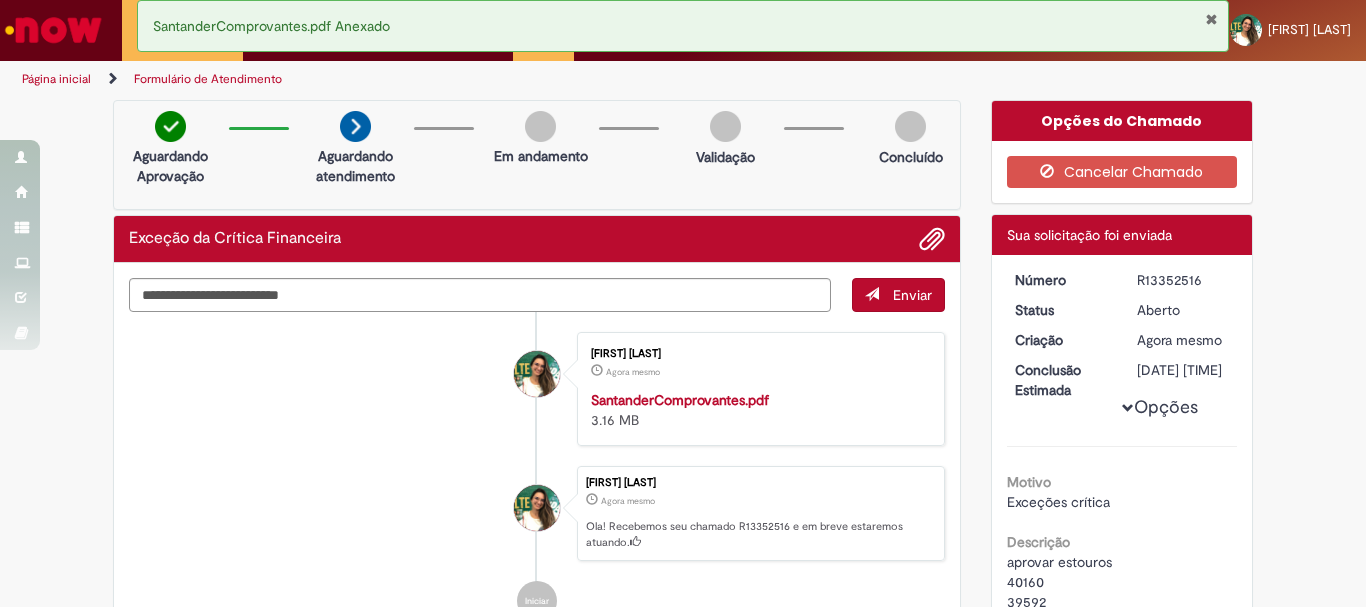 drag, startPoint x: 1135, startPoint y: 279, endPoint x: 1192, endPoint y: 279, distance: 57 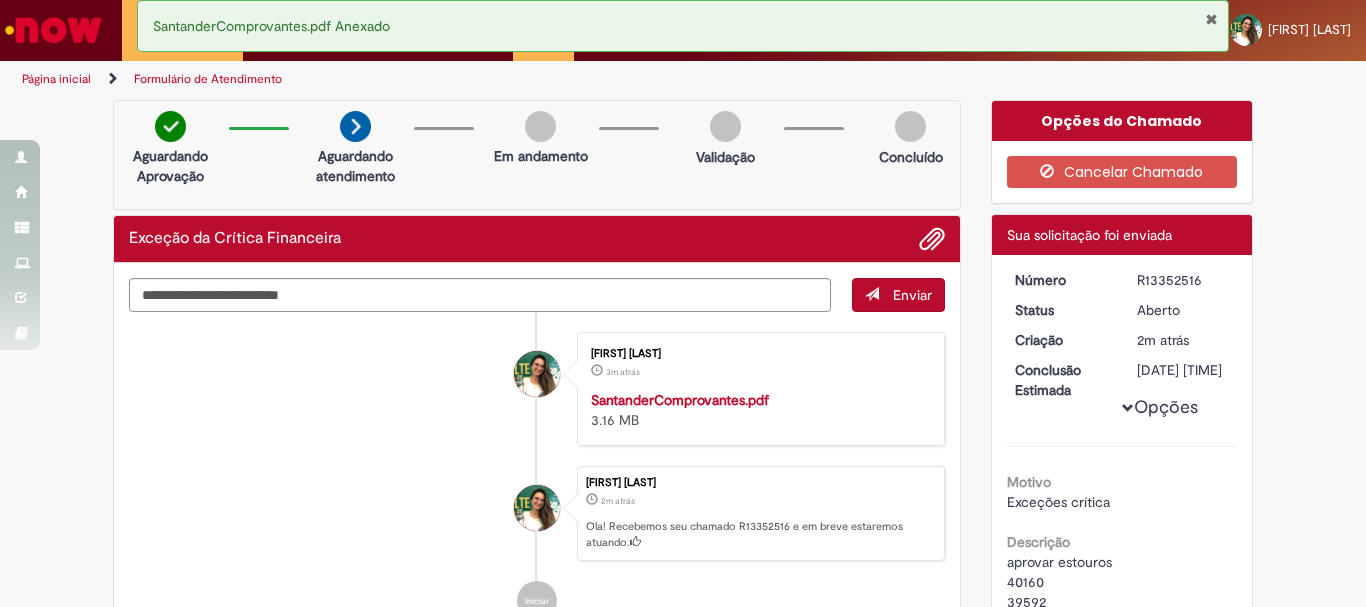 copy on "R13352516" 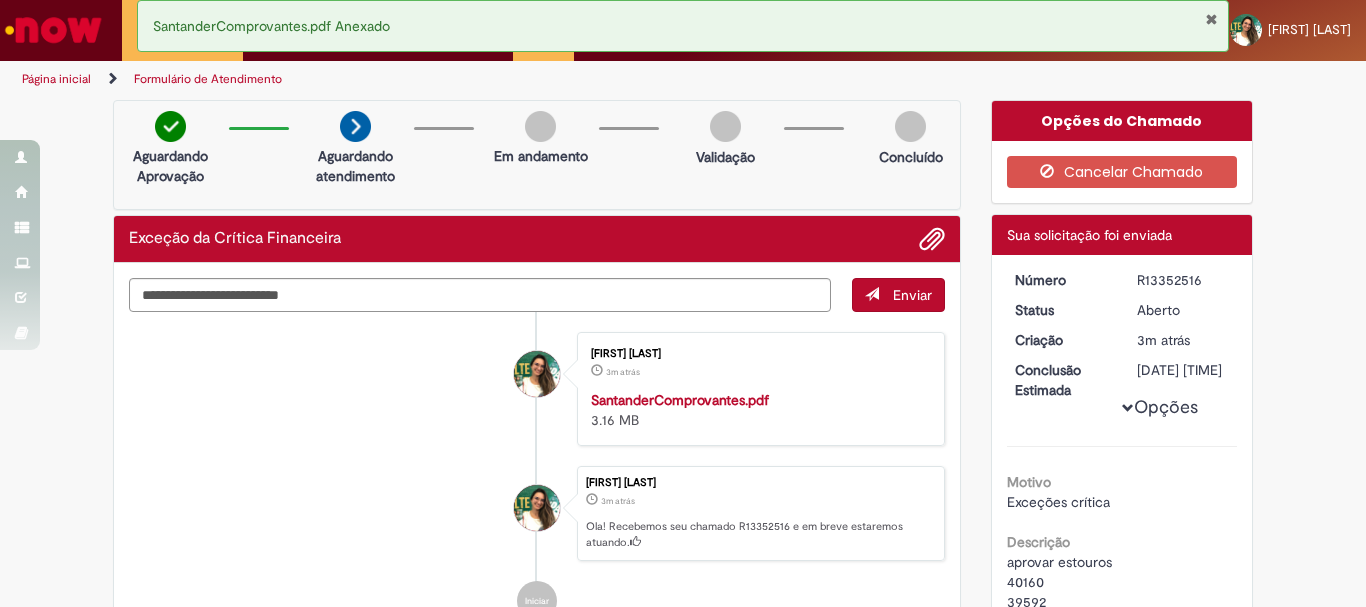 click at bounding box center [1211, 19] 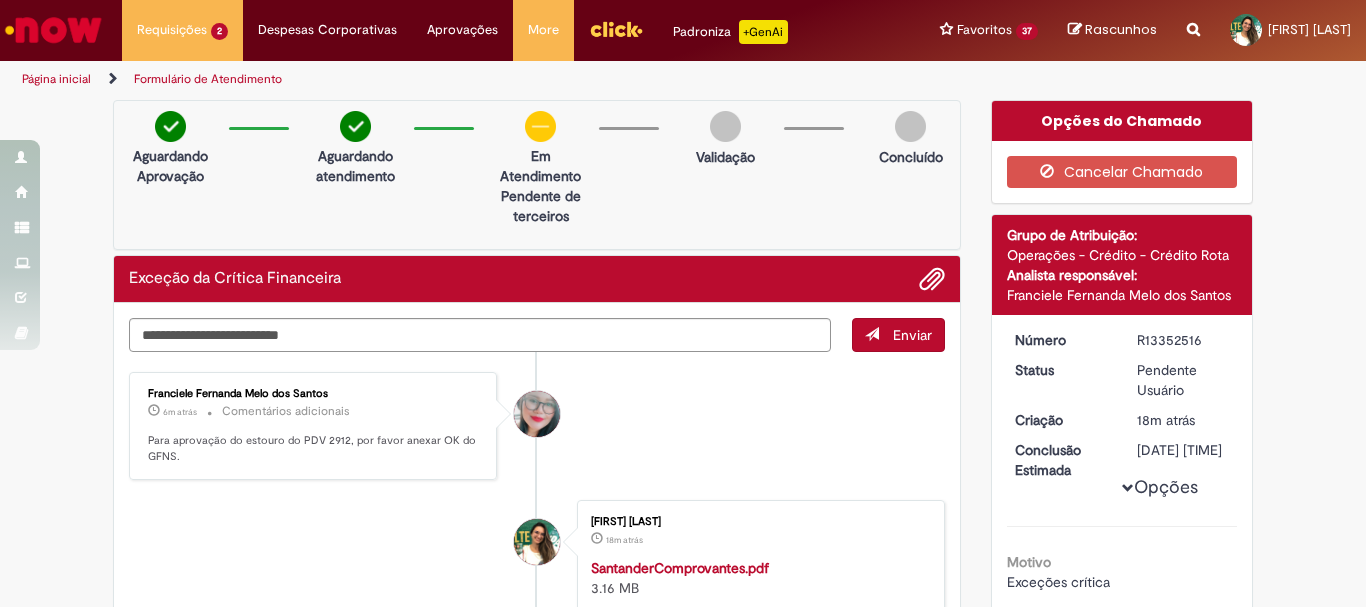 drag, startPoint x: 1149, startPoint y: 334, endPoint x: 1192, endPoint y: 348, distance: 45.221676 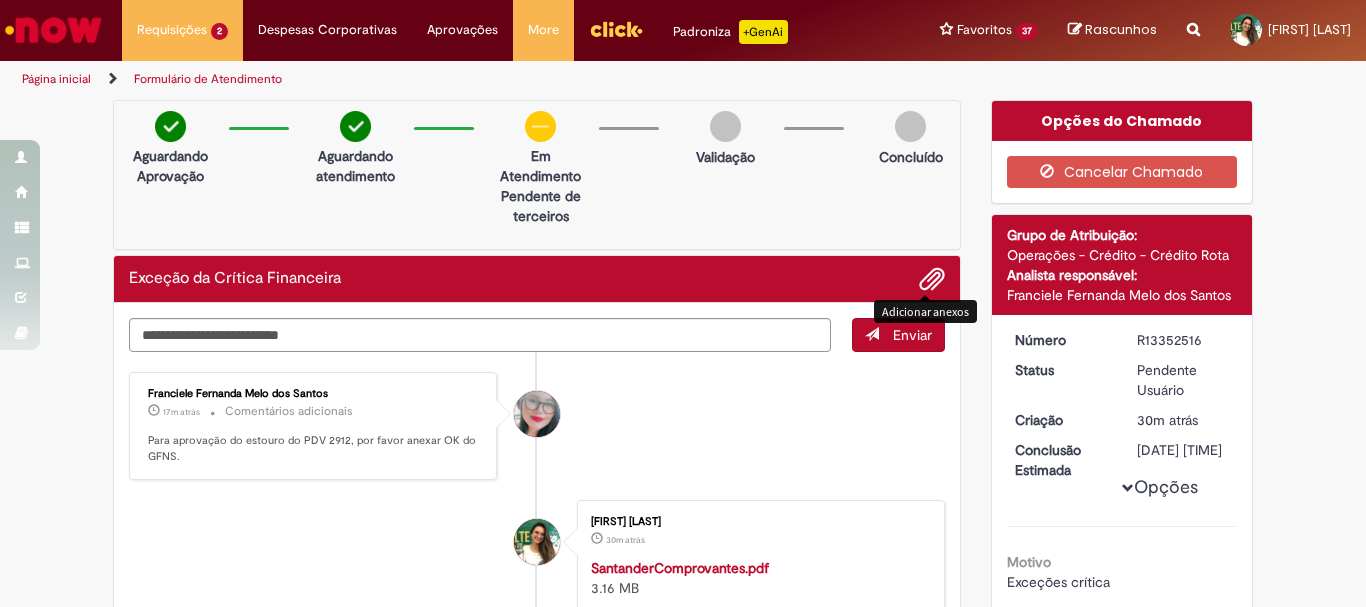 click at bounding box center (932, 280) 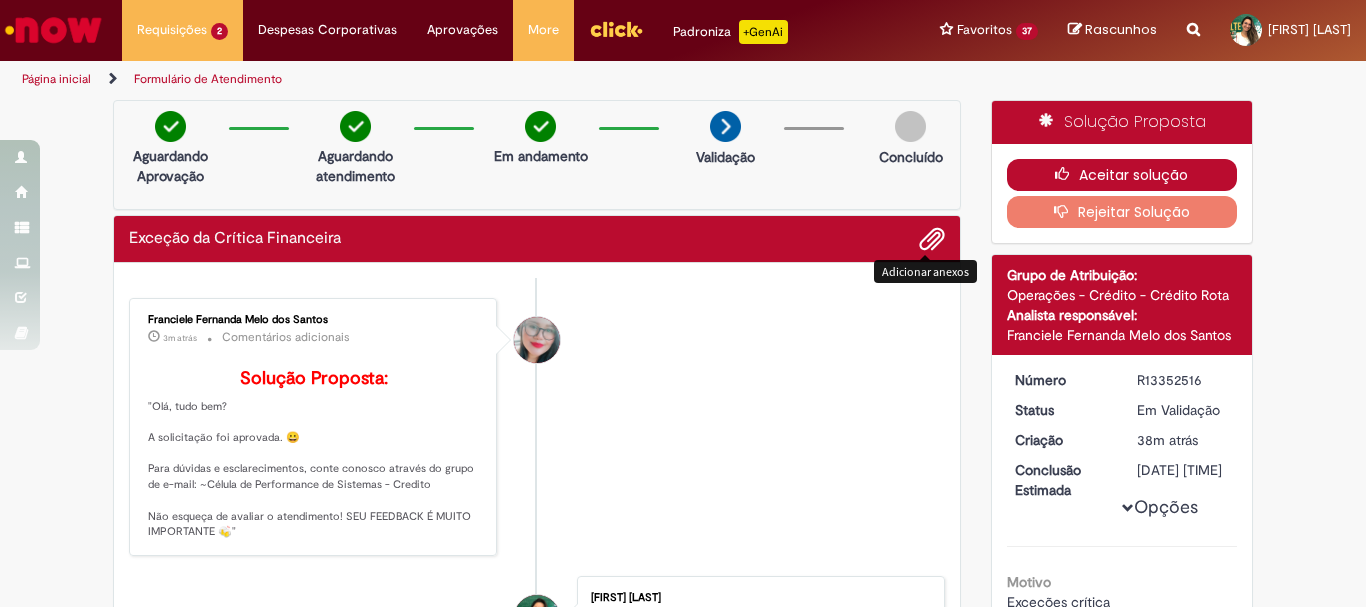 click on "Aceitar solução" at bounding box center [1122, 175] 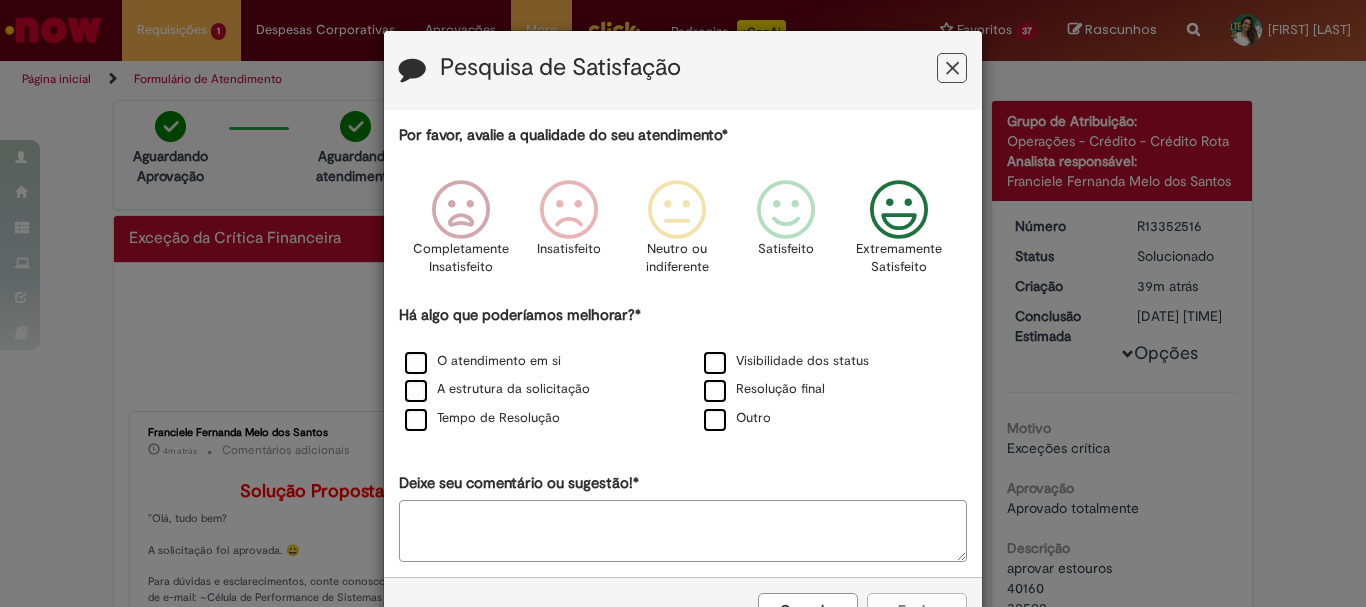drag, startPoint x: 889, startPoint y: 203, endPoint x: 846, endPoint y: 301, distance: 107.01869 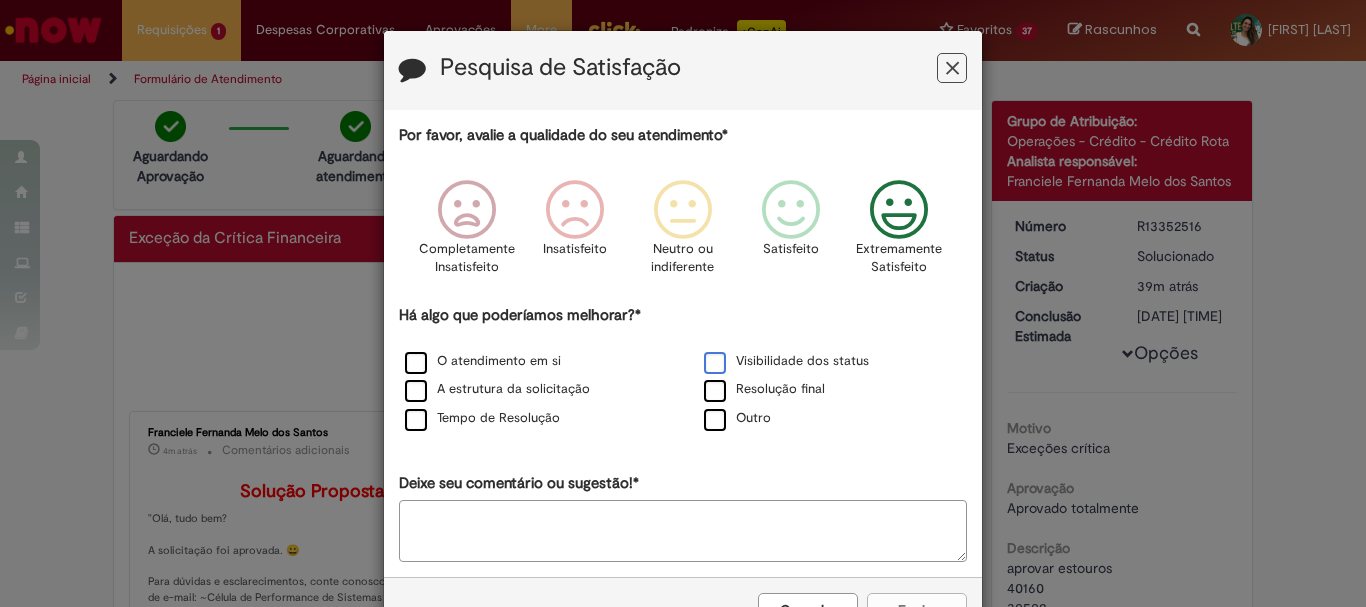 click on "Visibilidade dos status" at bounding box center (786, 361) 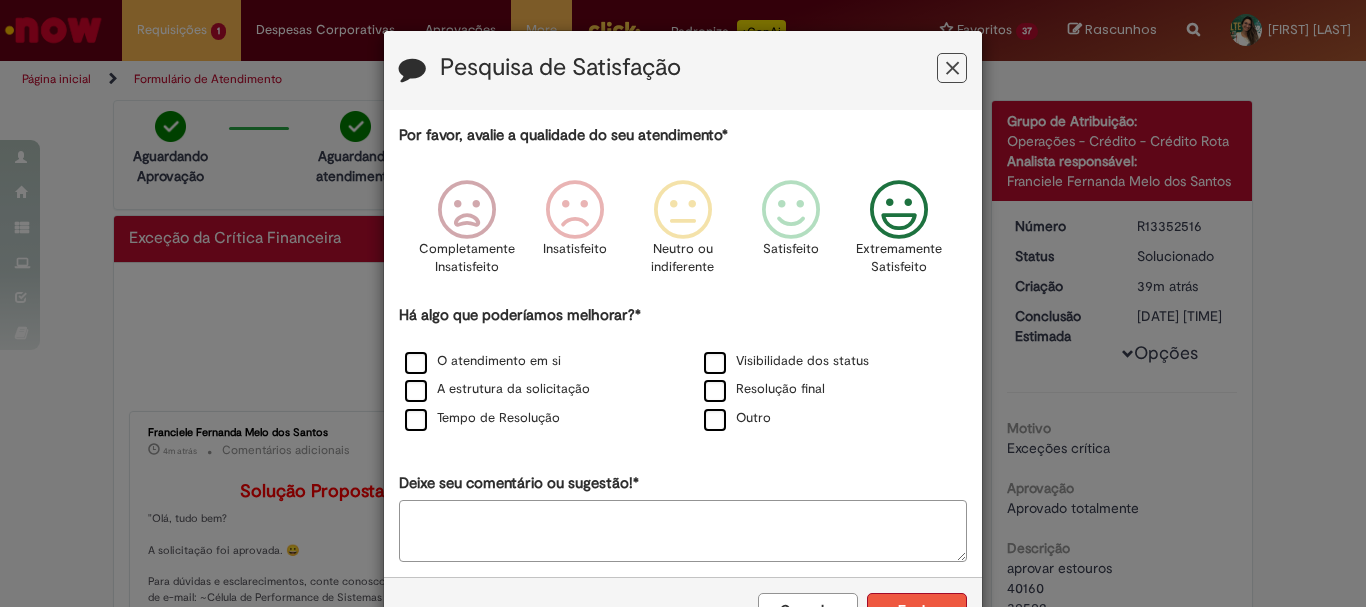 click on "Enviar" at bounding box center [917, 610] 